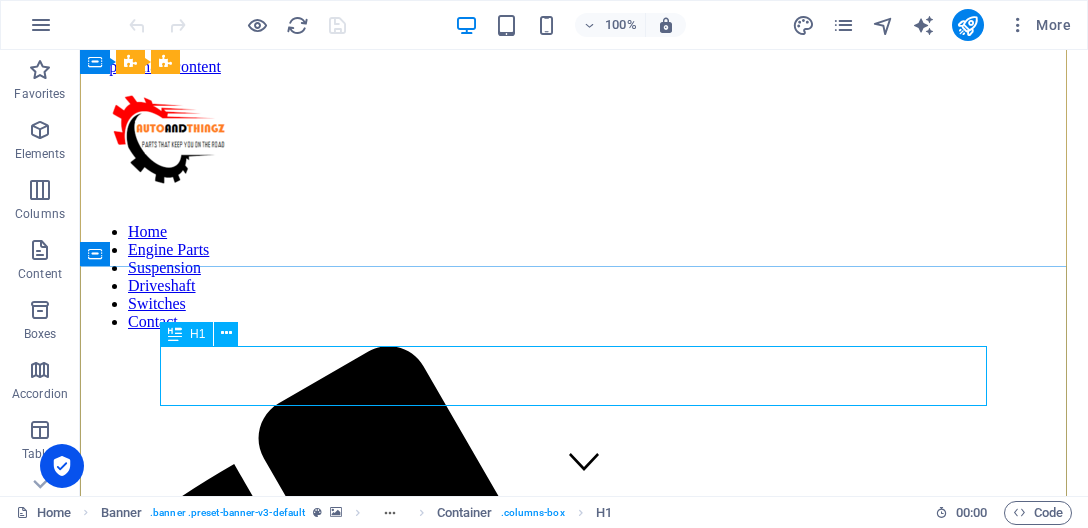scroll, scrollTop: 649, scrollLeft: 0, axis: vertical 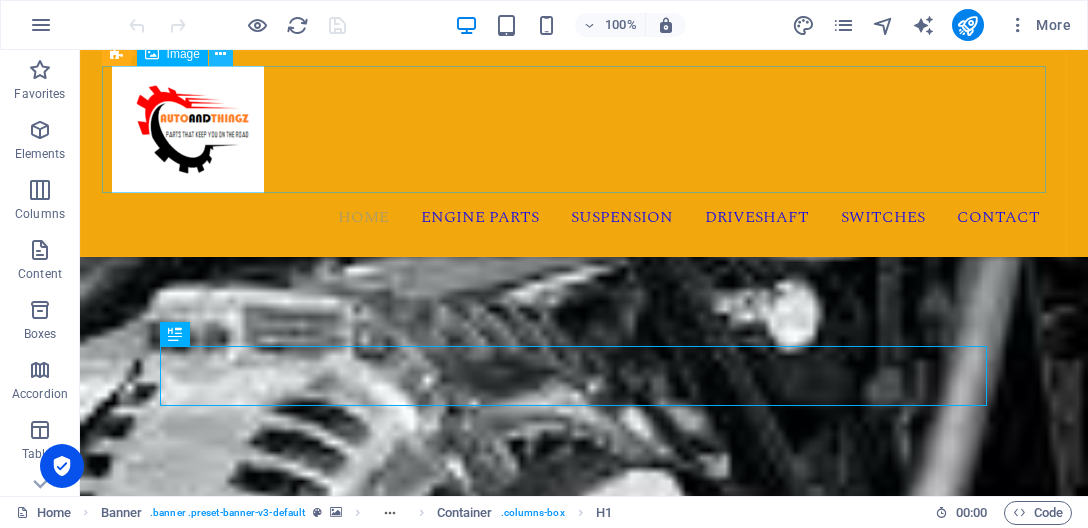 click at bounding box center [220, 54] 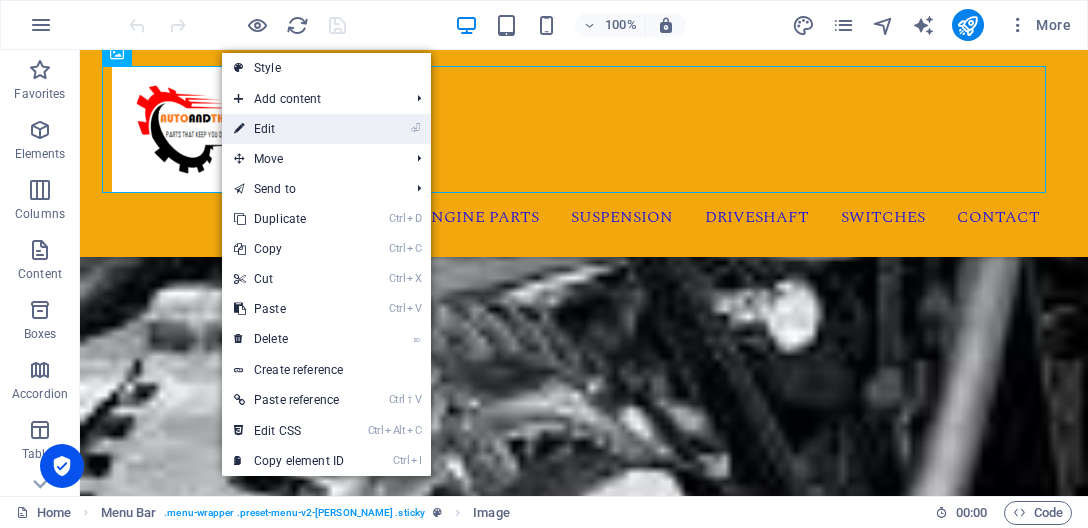 click on "⏎  Edit" at bounding box center (289, 129) 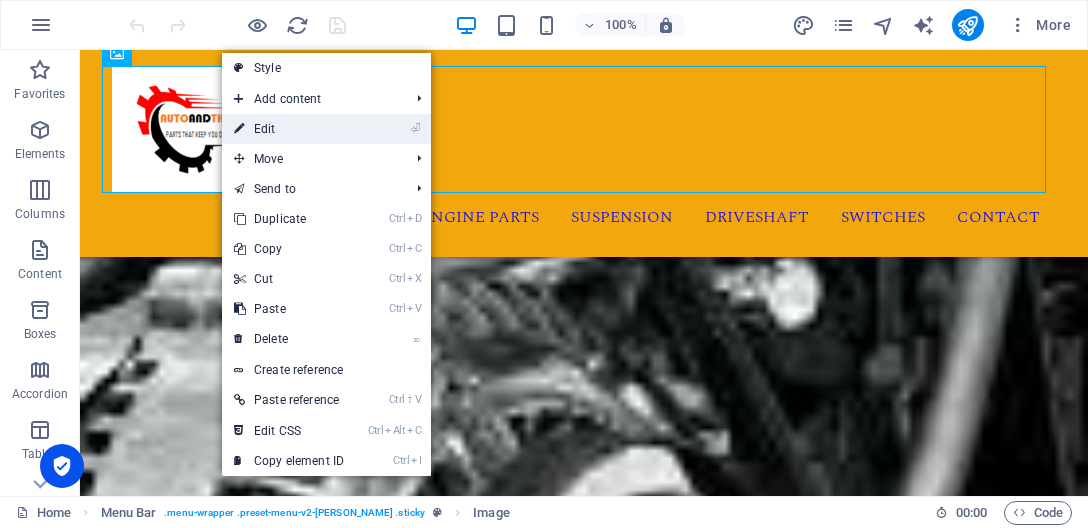 select on "px" 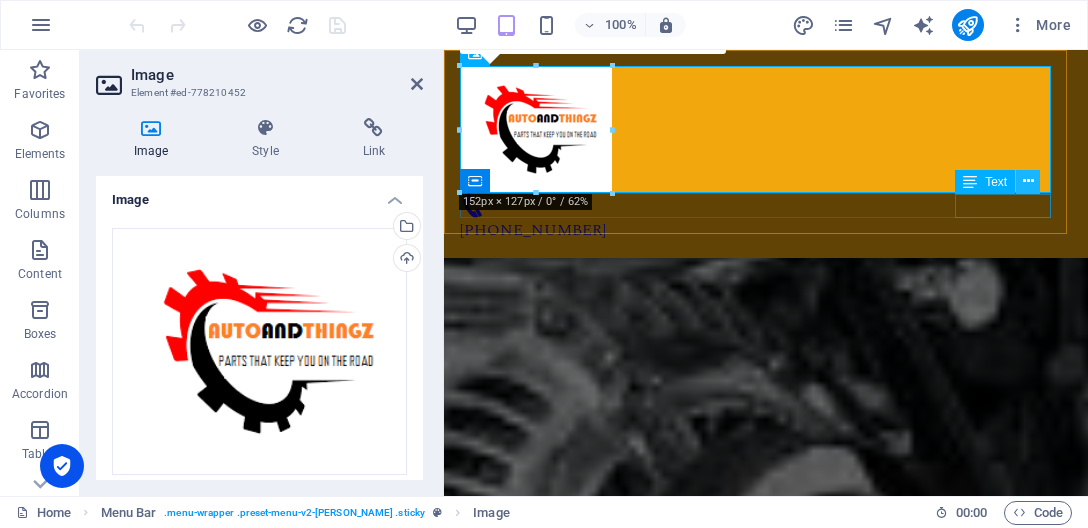 click at bounding box center (1028, 181) 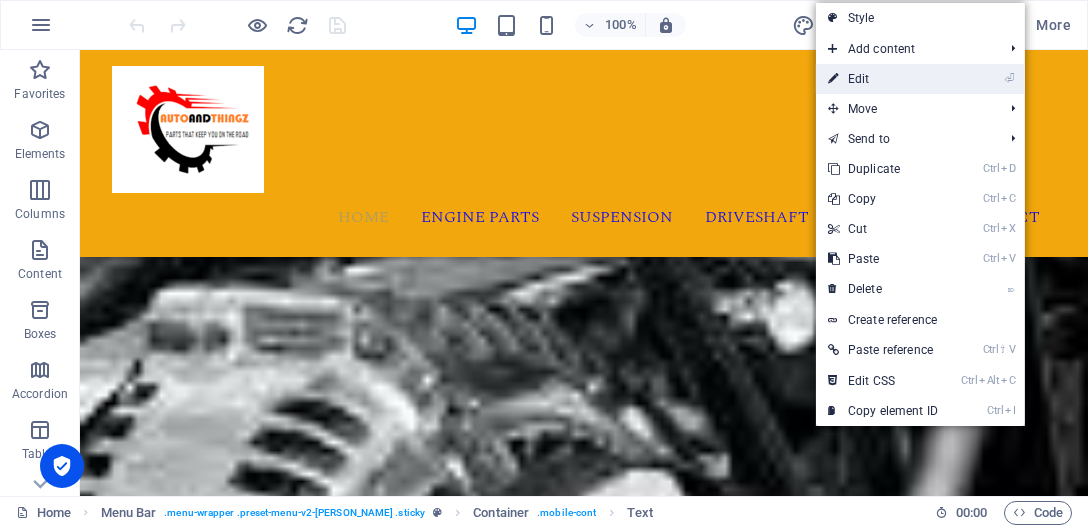 click on "⏎  Edit" at bounding box center [883, 79] 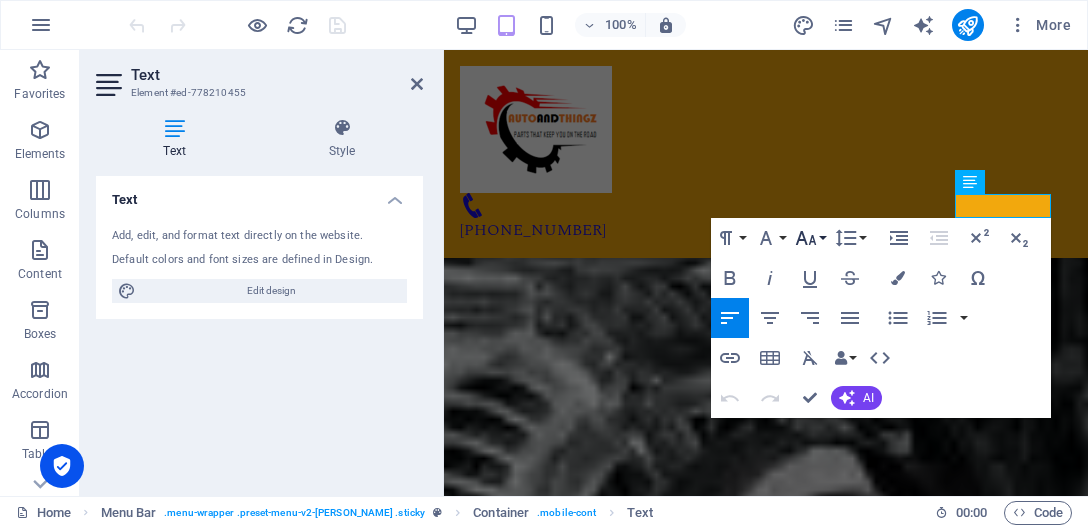 click 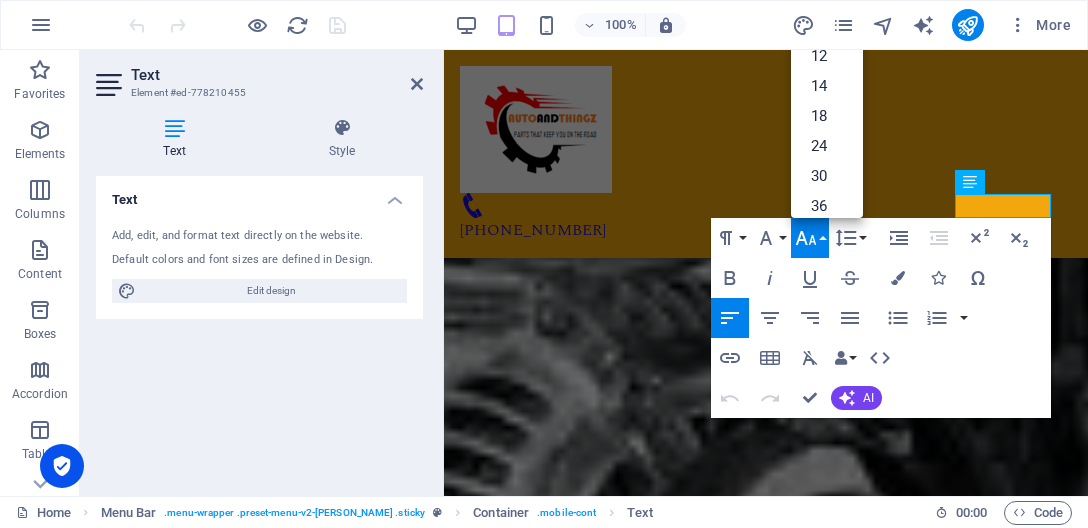 scroll, scrollTop: 41, scrollLeft: 0, axis: vertical 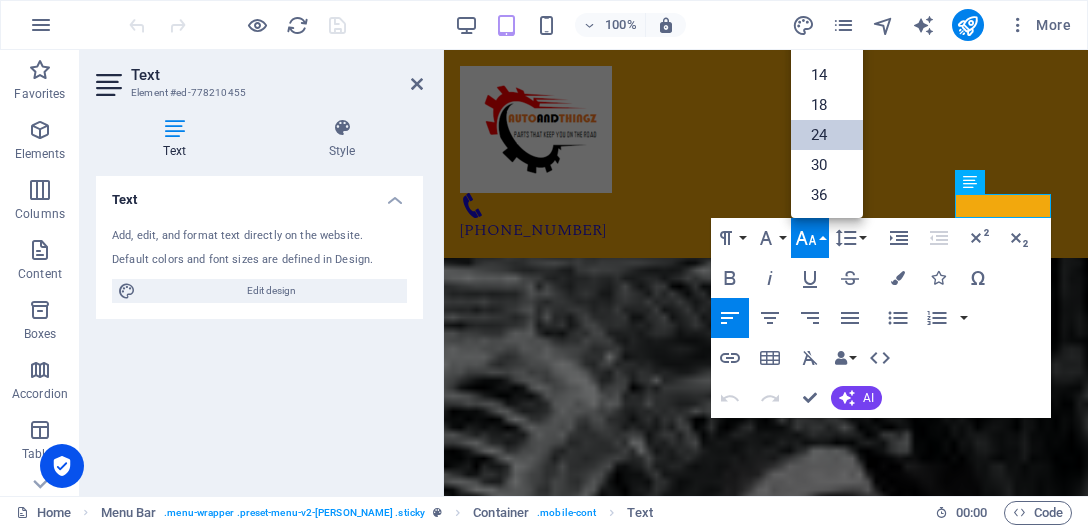 click on "24" at bounding box center [827, 135] 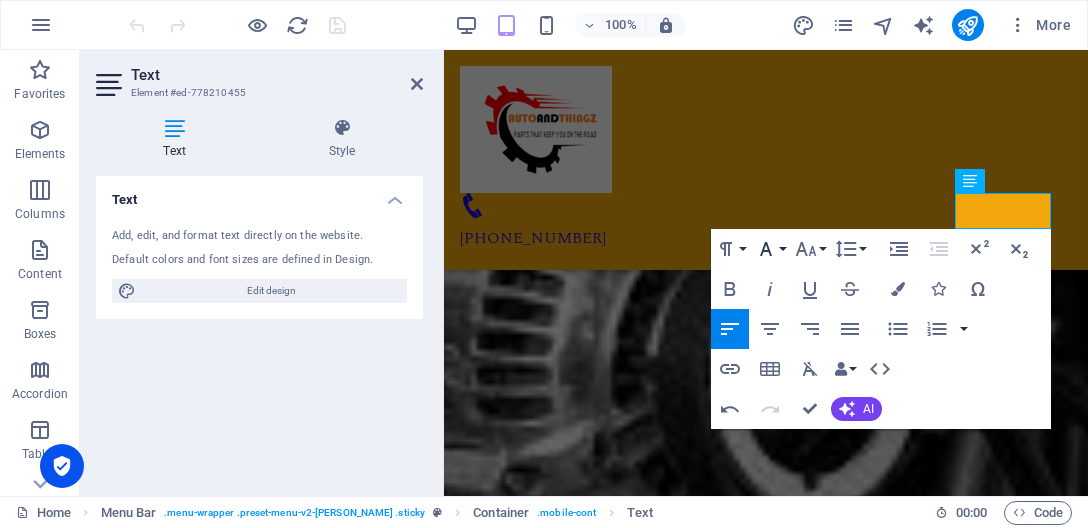 click on "Font Family" at bounding box center [770, 249] 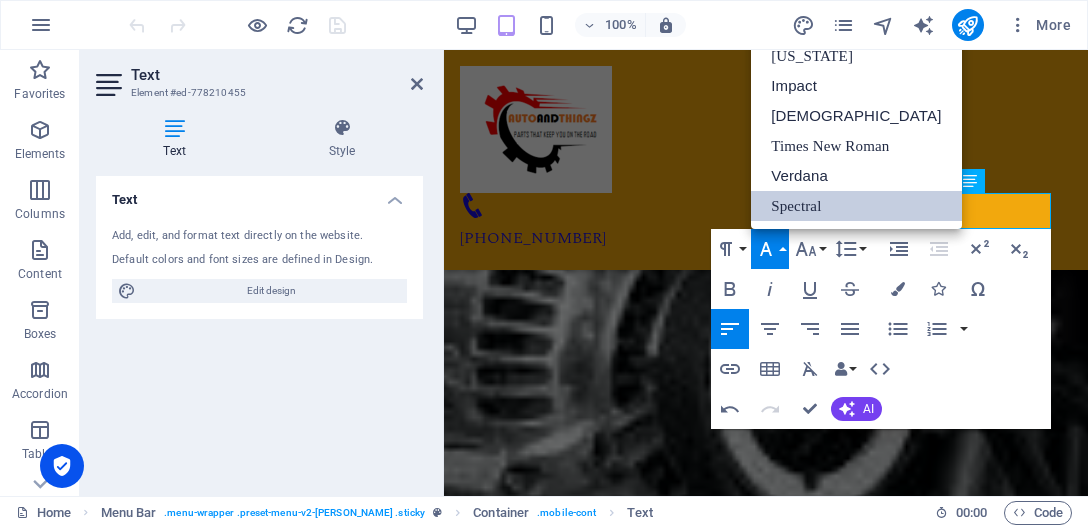 scroll, scrollTop: 0, scrollLeft: 0, axis: both 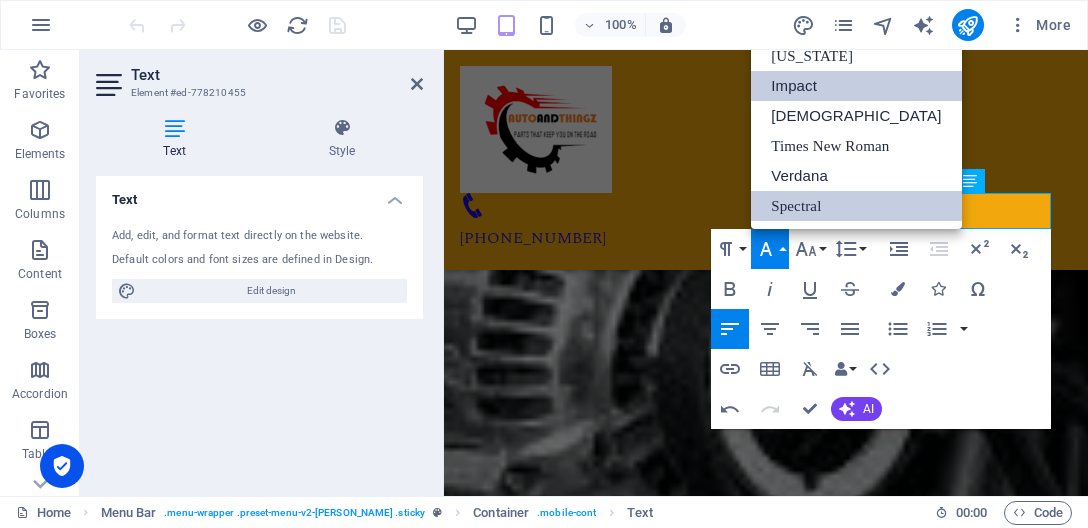 click on "Impact" at bounding box center [856, 86] 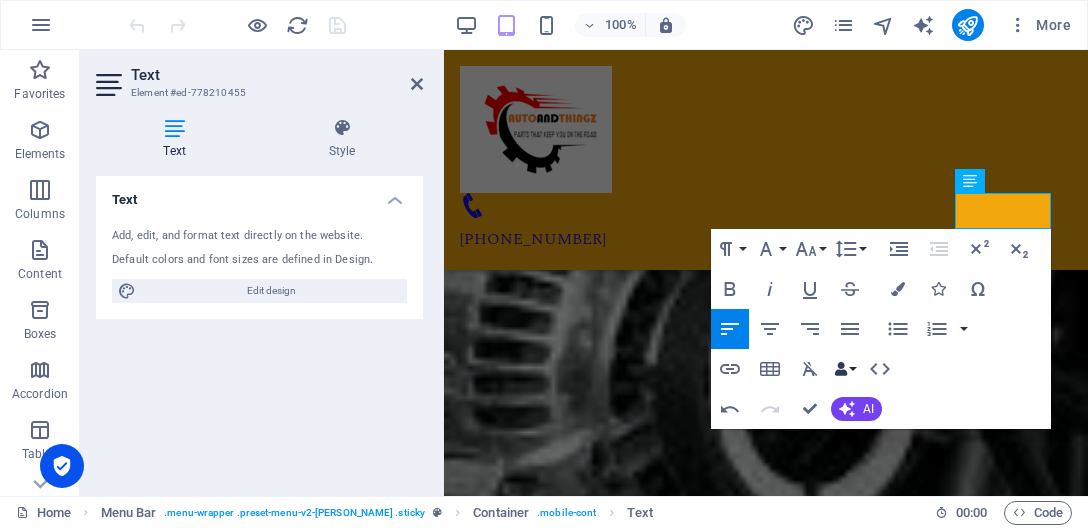 click on "Data Bindings" at bounding box center (845, 369) 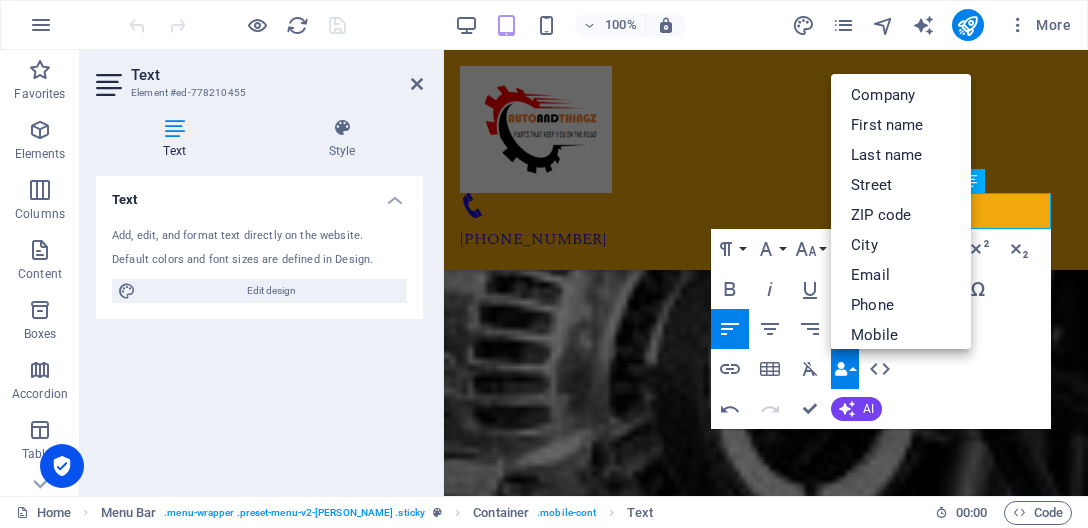 scroll, scrollTop: 0, scrollLeft: 0, axis: both 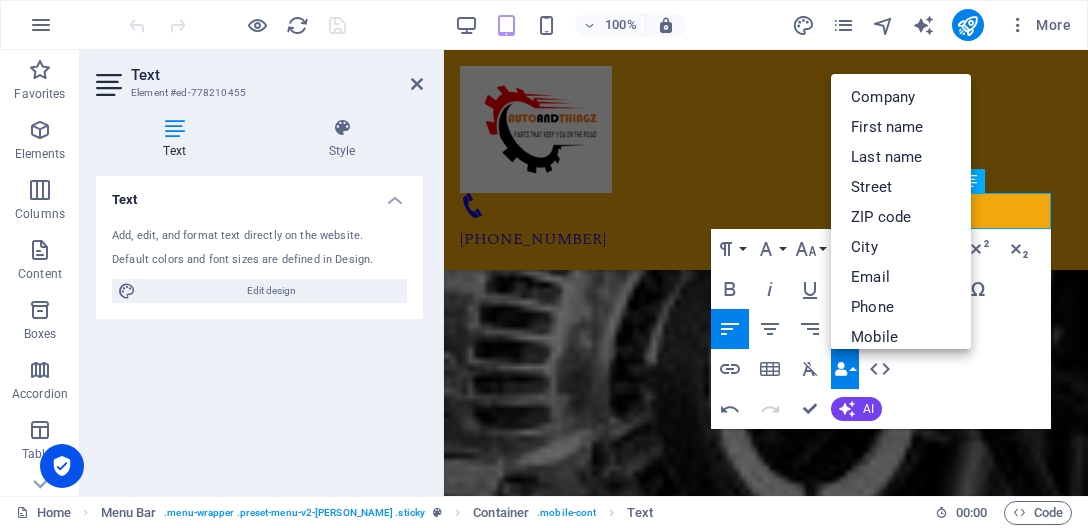 click on "Paragraph Format Normal Heading 1 Heading 2 Heading 3 Heading 4 Heading 5 Heading 6 Code Font Family Arial [US_STATE] Impact Tahoma Times New Roman Verdana Spectral Font Size 8 9 10 11 12 14 18 24 30 36 48 60 72 96 Line Height Default Single 1.15 1.5 Double Increase Indent Decrease Indent Superscript Subscript Bold Italic Underline Strikethrough Colors Icons Special Characters Align Left Align Center Align Right Align Justify Unordered List   Default Circle Disc Square    Ordered List   Default Lower Alpha Lower Greek Lower Roman Upper Alpha Upper Roman    Insert Link Insert Table Clear Formatting Data Bindings Company First name Last name Street ZIP code City Email Phone Mobile Fax Custom field 1 Custom field 2 Custom field 3 Custom field 4 Custom field 5 Custom field 6 HTML Undo Redo Confirm (Ctrl+⏎) AI Improve Make shorter Make longer Fix spelling & grammar Translate to English Generate text" at bounding box center [881, 329] 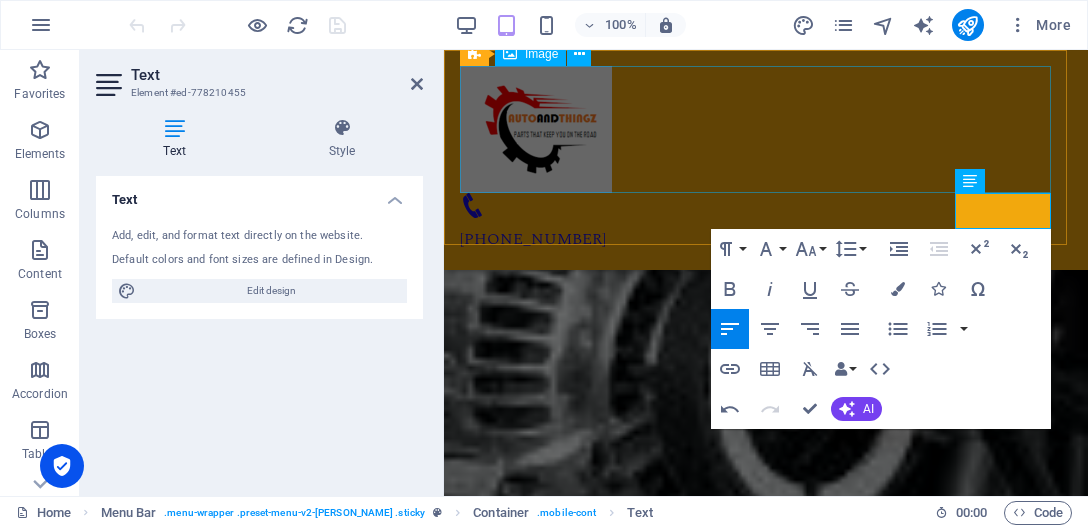 click on "Image" at bounding box center [541, 54] 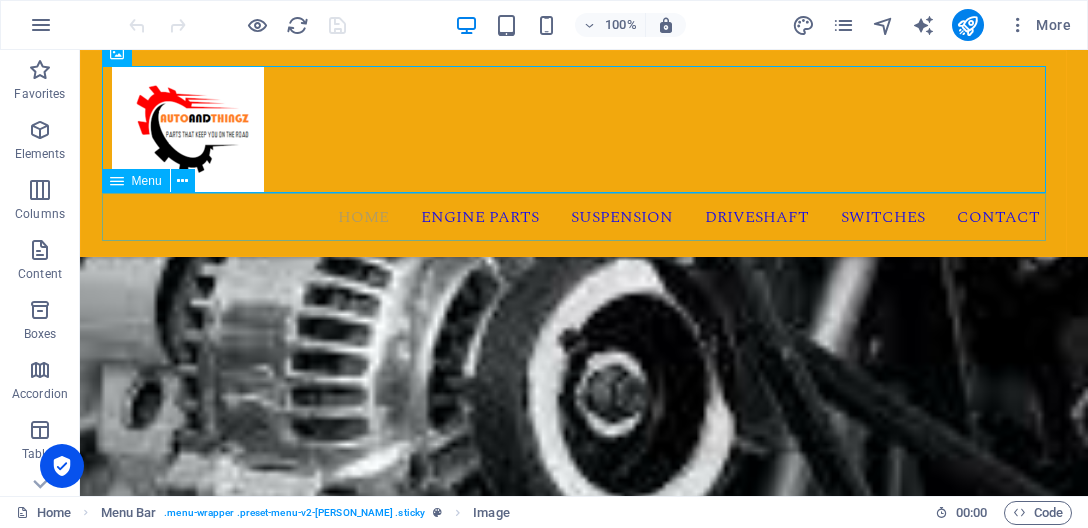 click on "Home Engine Parts Suspension Driveshaft Switches Contact" at bounding box center [584, 217] 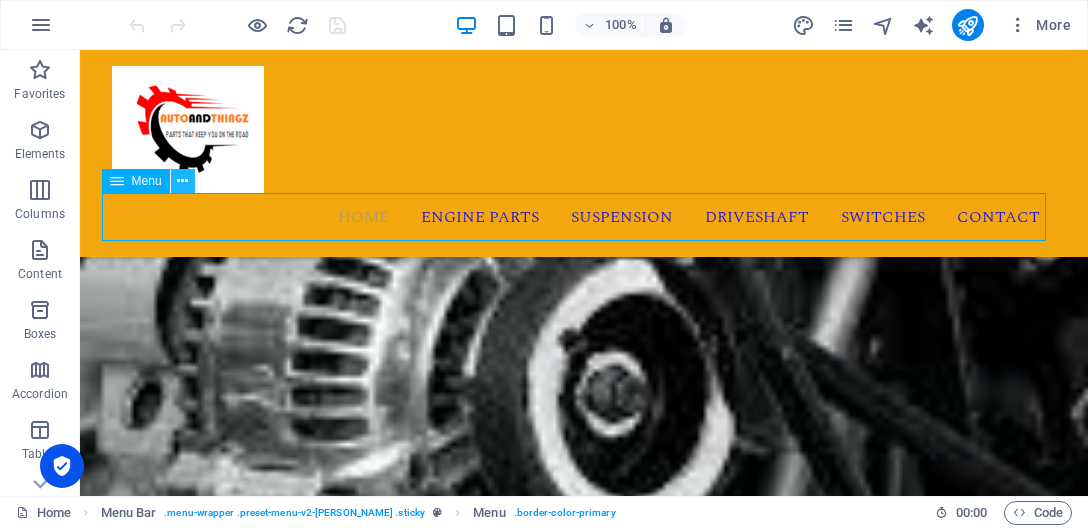 click at bounding box center [182, 181] 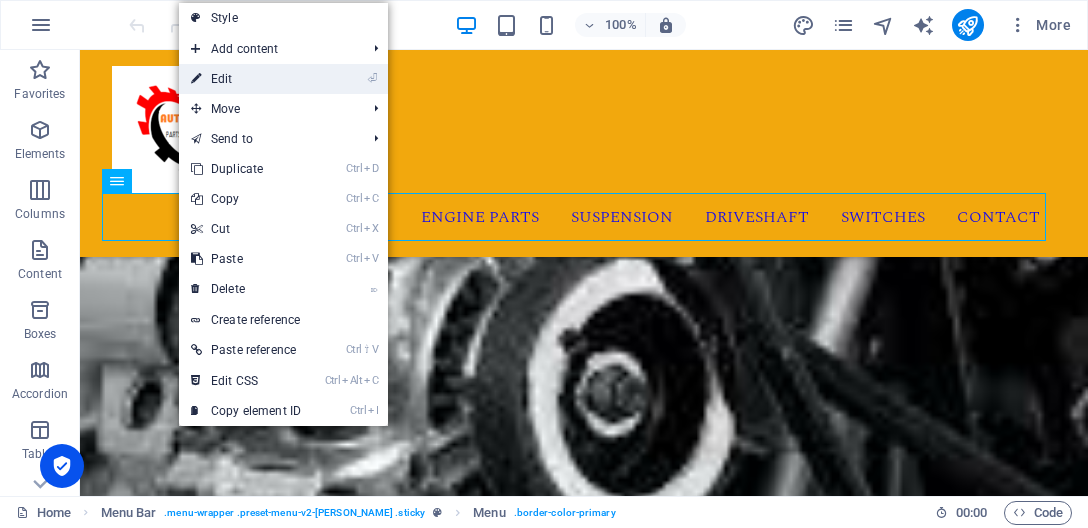 click on "⏎  Edit" at bounding box center [246, 79] 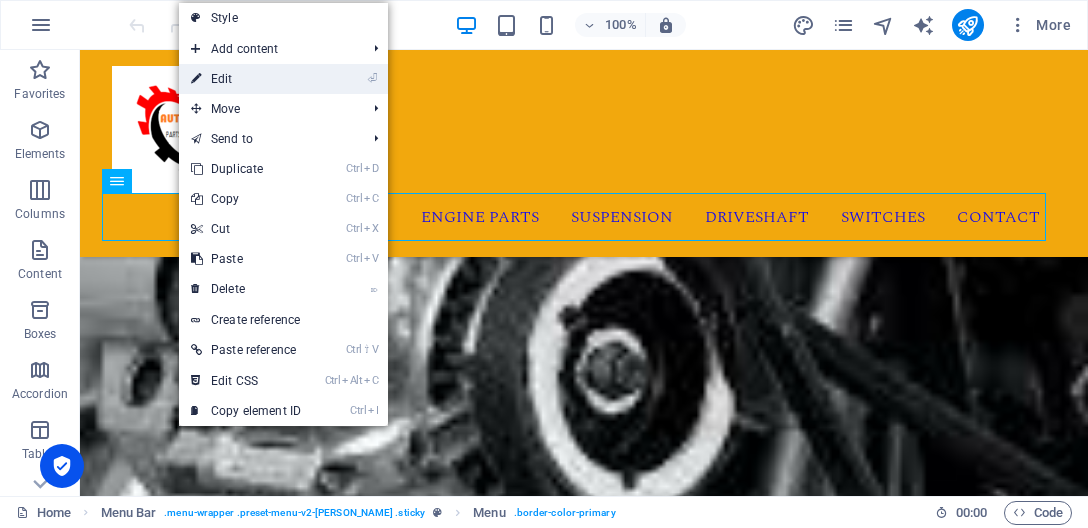 select 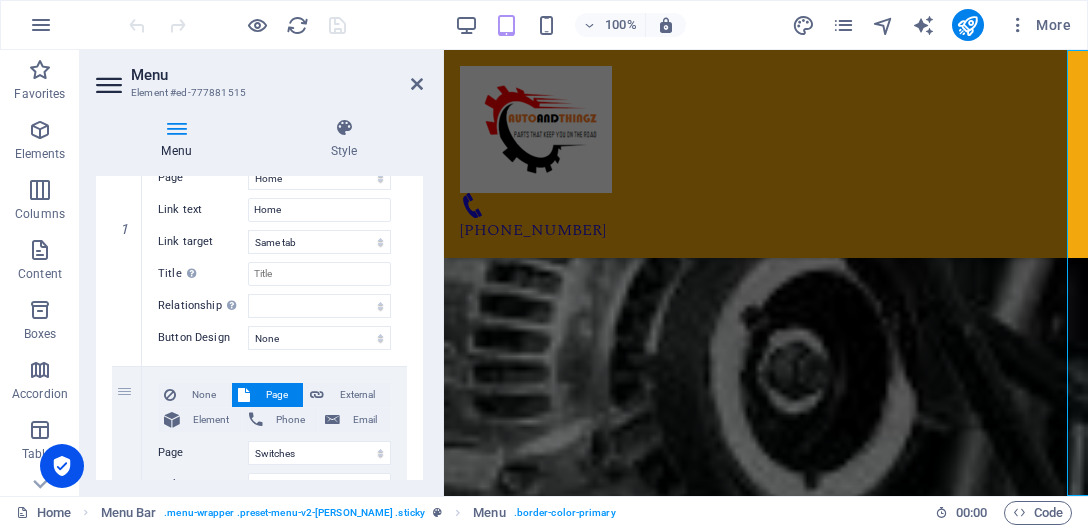 scroll, scrollTop: 365, scrollLeft: 0, axis: vertical 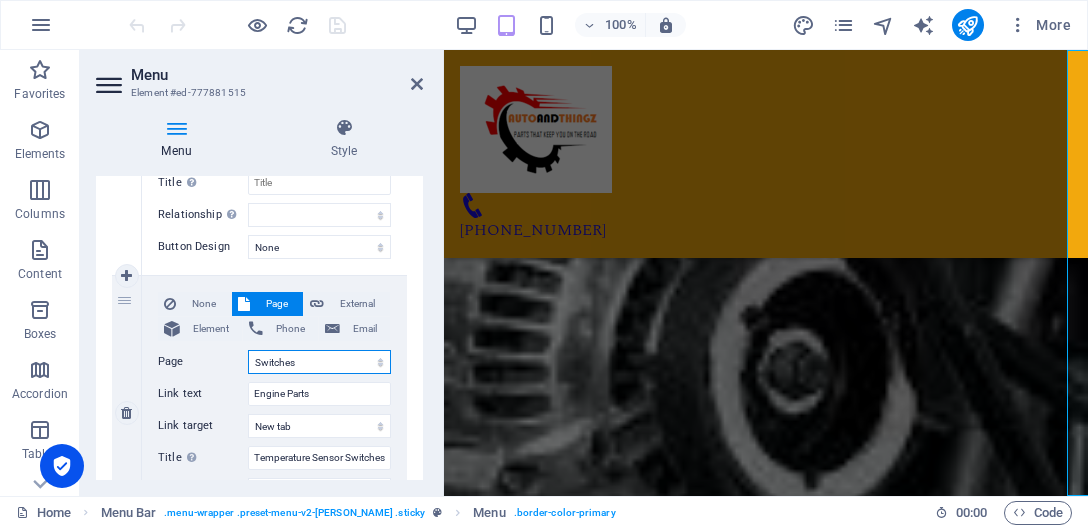 click on "Home Engine Parts Suspension Braking System Driveshaft Switches Contact Legal Notice Privacy" at bounding box center (319, 362) 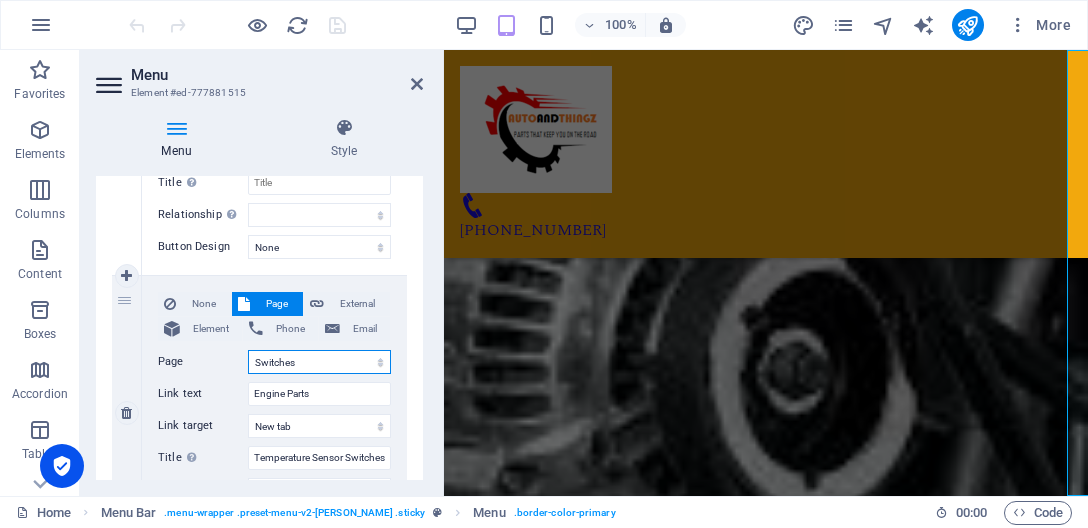 click on "Home Engine Parts Suspension Braking System Driveshaft Switches Contact Legal Notice Privacy" at bounding box center [319, 362] 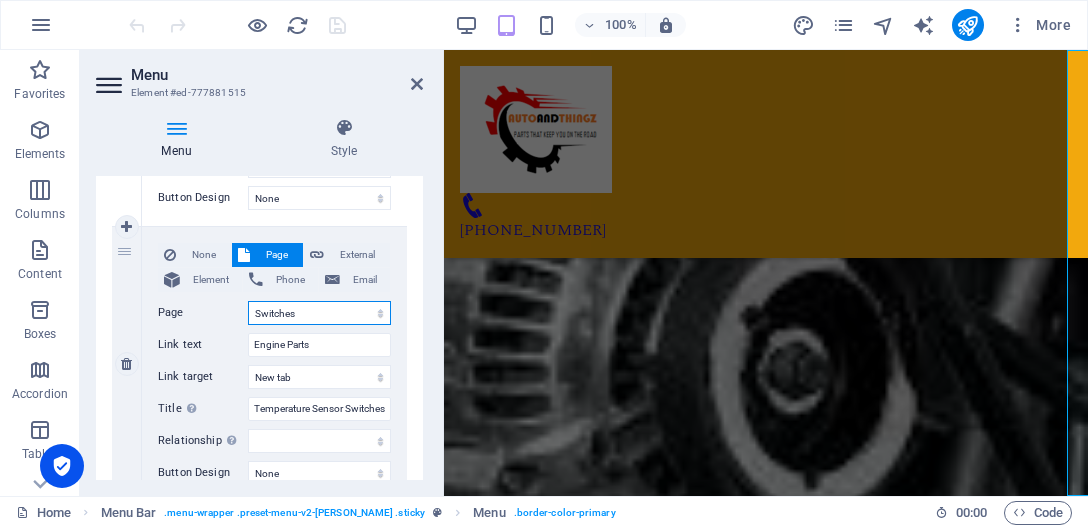 scroll, scrollTop: 456, scrollLeft: 0, axis: vertical 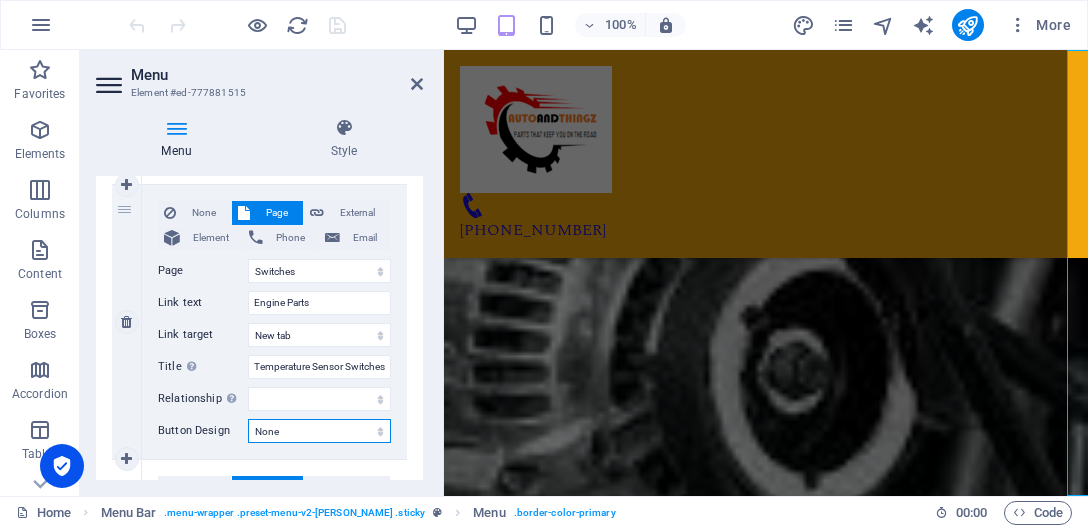 click on "None Default Primary Secondary" at bounding box center [319, 431] 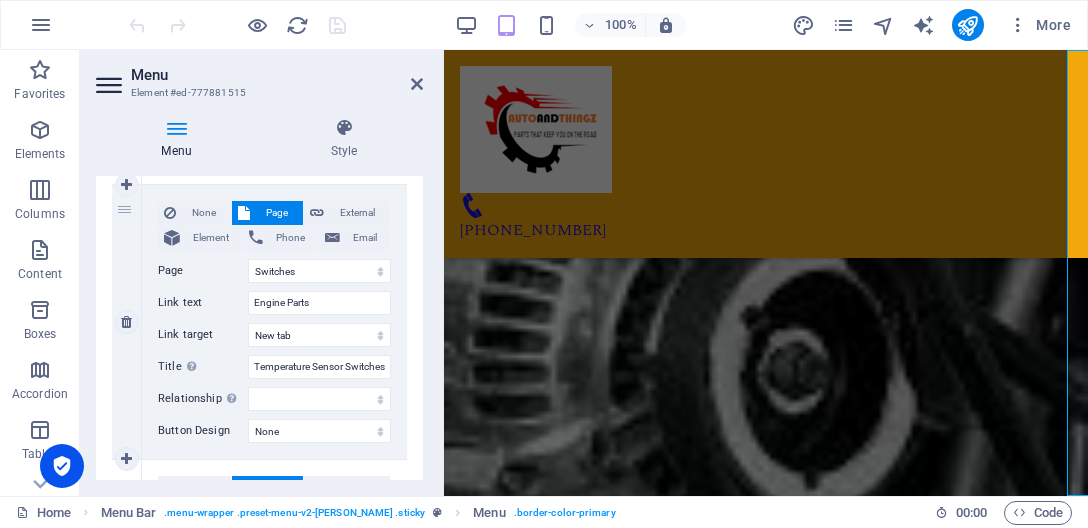 click on "None Page External Element Phone Email Page Home Engine Parts Suspension Braking System Driveshaft Switches Contact Legal Notice Privacy Element
URL /15081625 Phone Email Link text Engine Parts Link target New tab Same tab Overlay Title Additional link description, should not be the same as the link text. The title is most often shown as a tooltip text when the mouse moves over the element. Leave empty if uncertain. Temperature Sensor Switches Relationship Sets the  relationship of this link to the link target . For example, the value "nofollow" instructs search engines not to follow the link. Can be left empty. alternate author bookmark external help license next nofollow noreferrer noopener prev search tag Button Design None Default Primary Secondary" at bounding box center (274, 322) 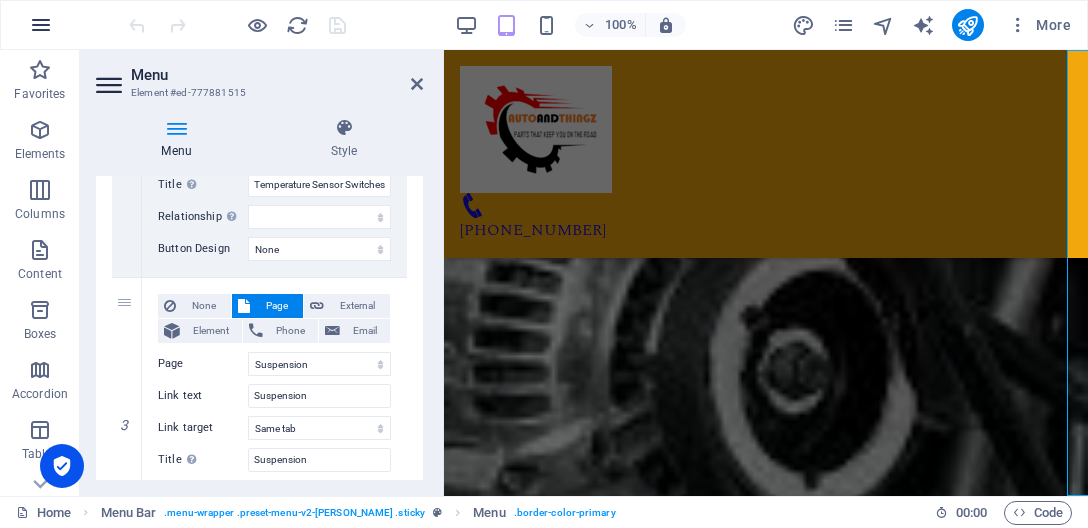 click at bounding box center (41, 25) 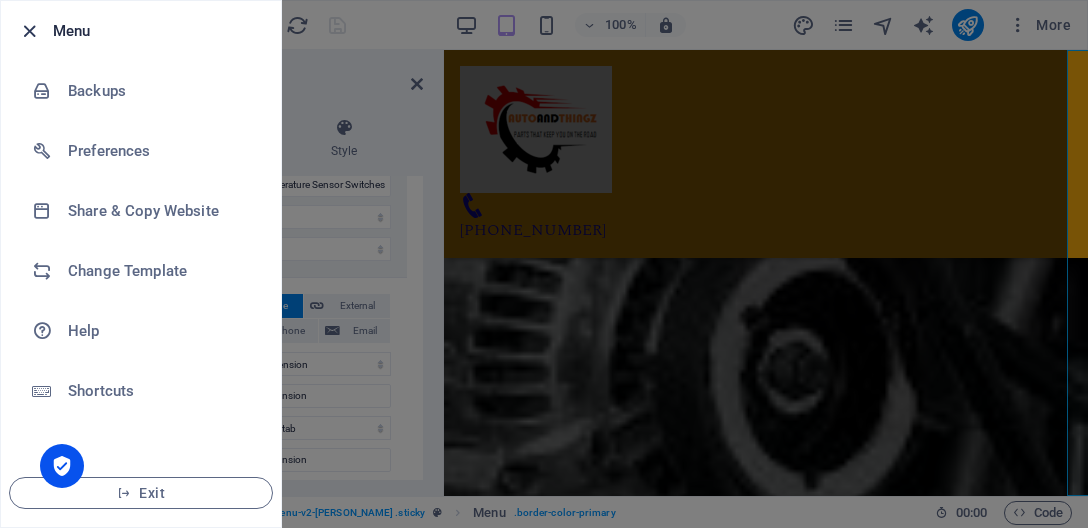 click at bounding box center [29, 31] 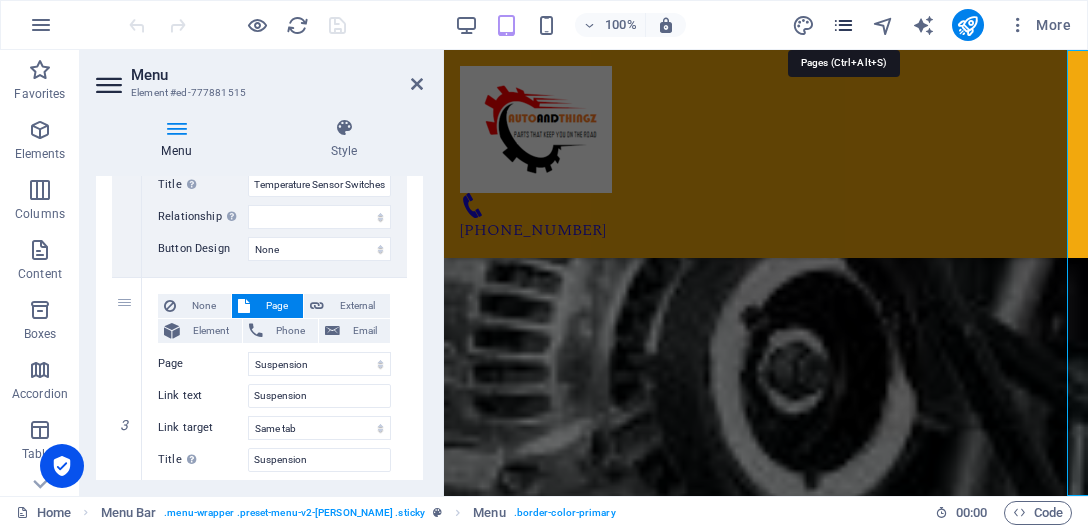 click at bounding box center (843, 25) 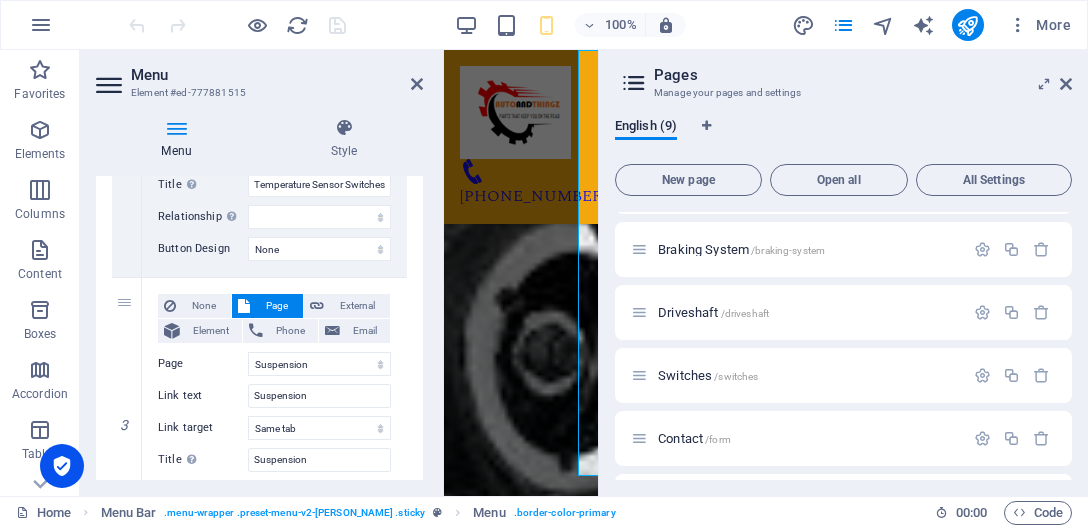 scroll, scrollTop: 182, scrollLeft: 0, axis: vertical 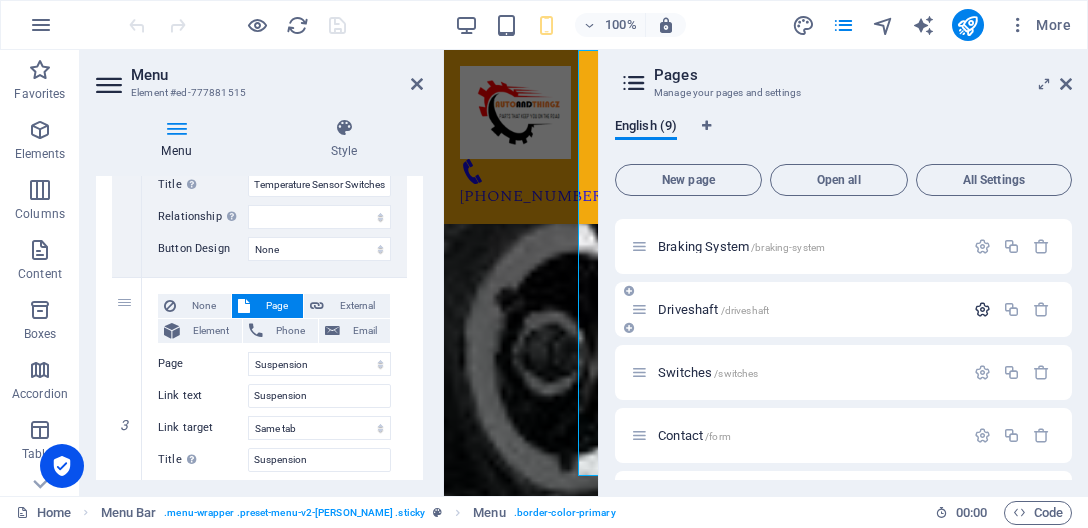 click at bounding box center (982, 309) 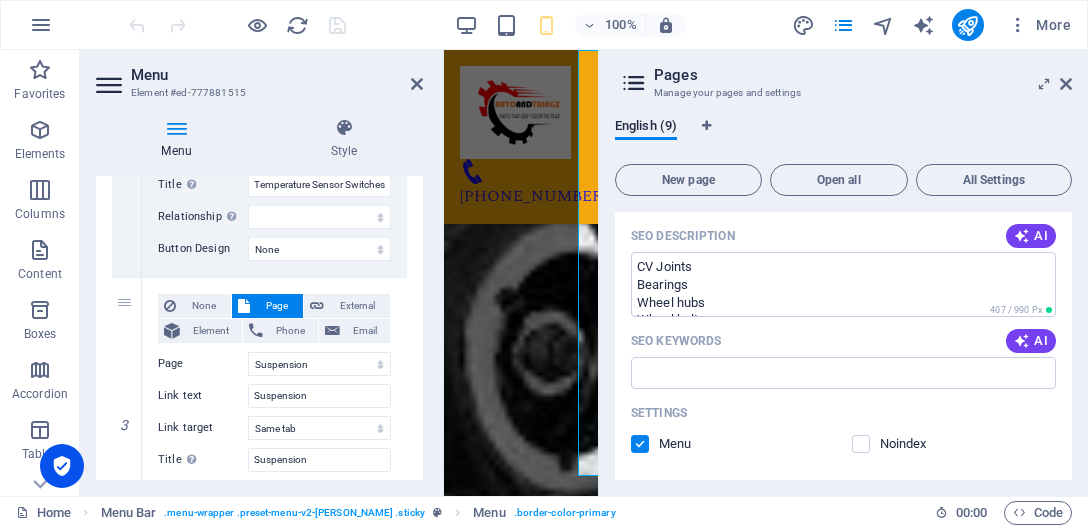 scroll, scrollTop: 547, scrollLeft: 0, axis: vertical 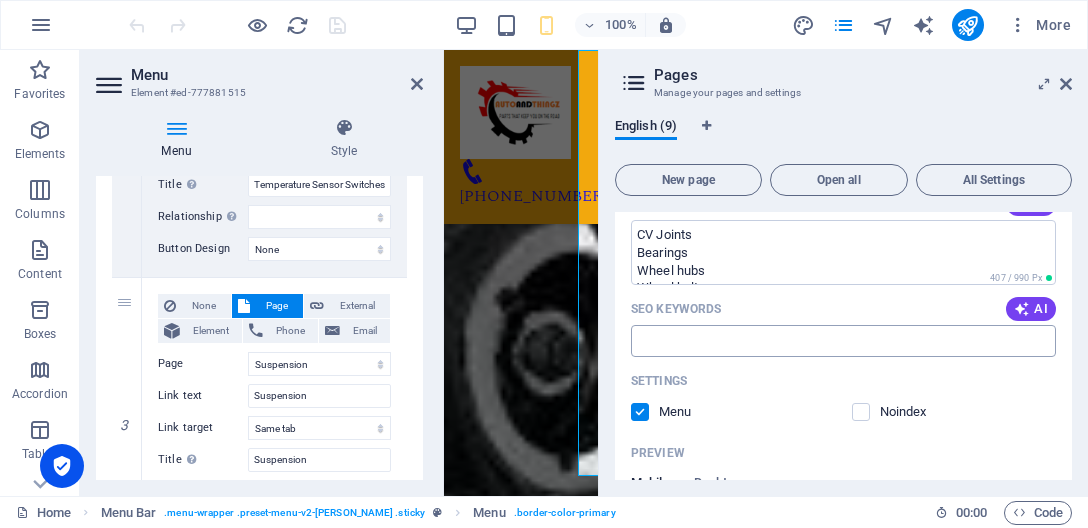 click on "SEO Keywords" at bounding box center [843, 341] 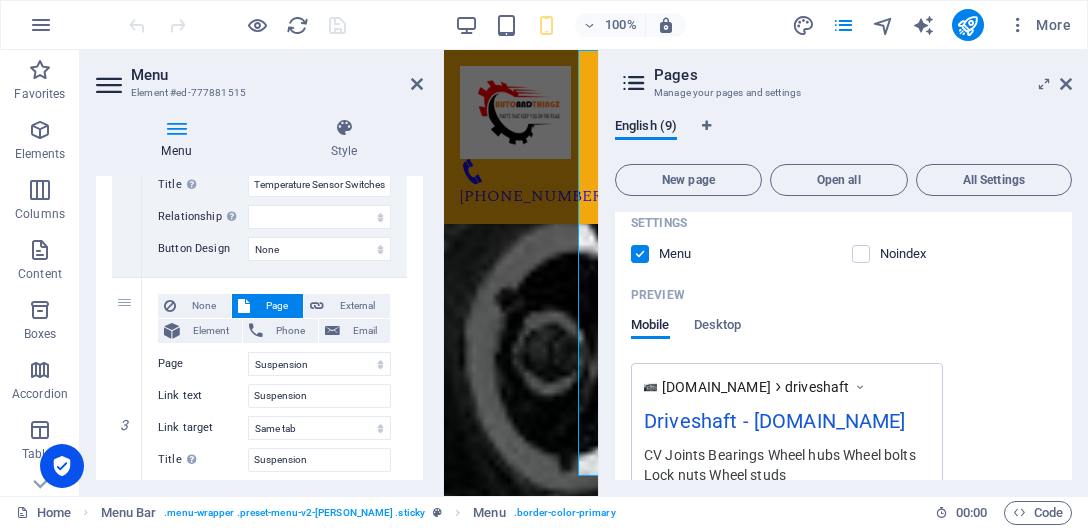 scroll, scrollTop: 730, scrollLeft: 0, axis: vertical 